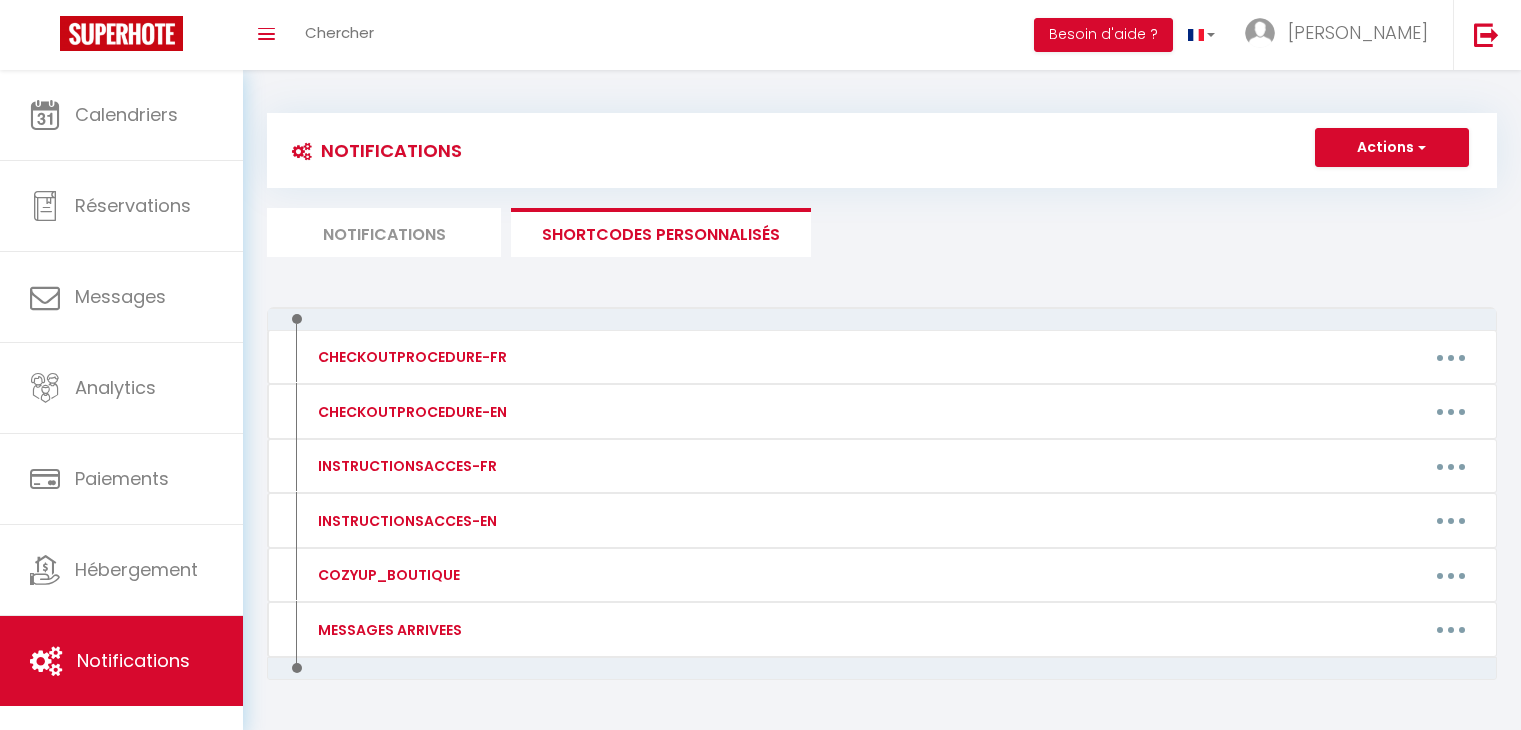 scroll, scrollTop: 0, scrollLeft: 0, axis: both 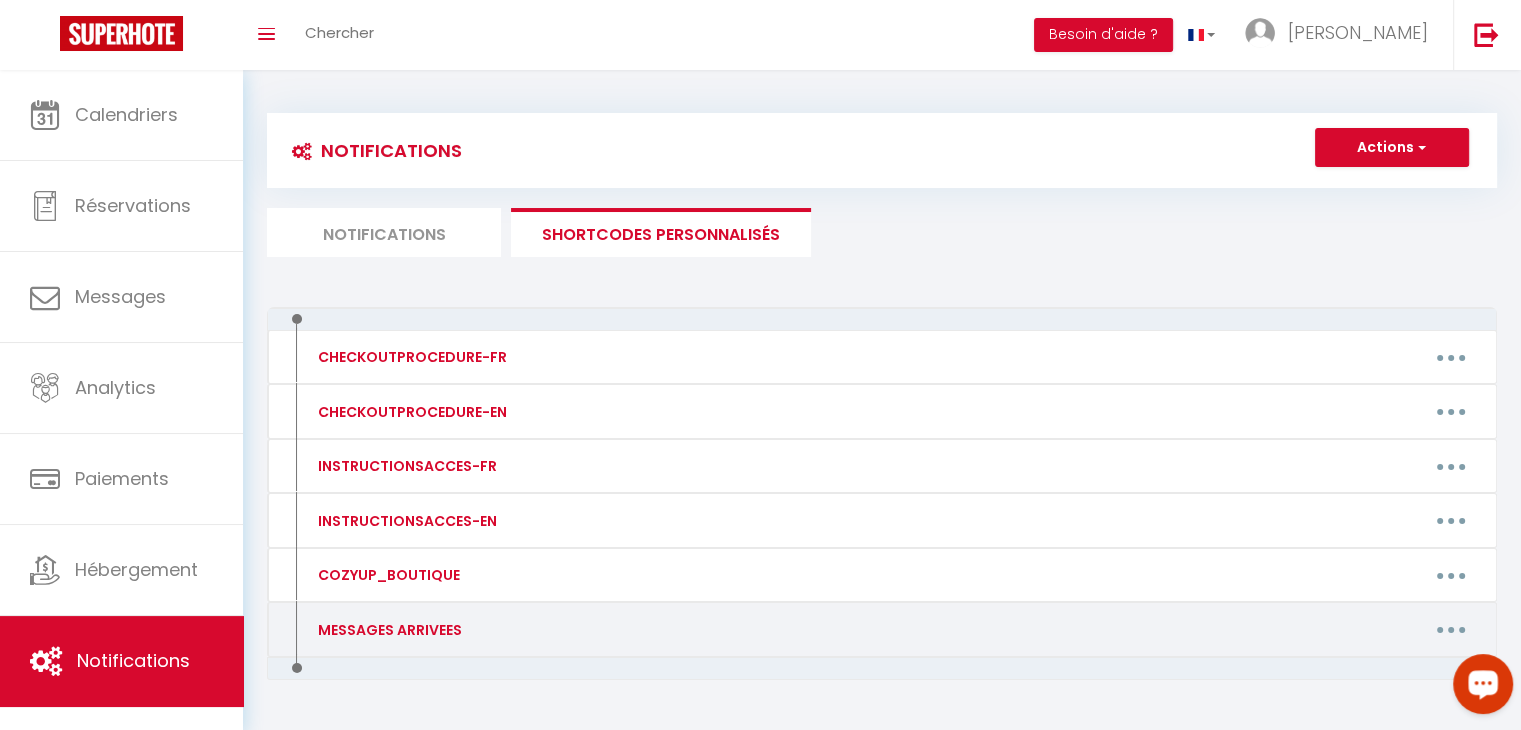 click at bounding box center (1451, 630) 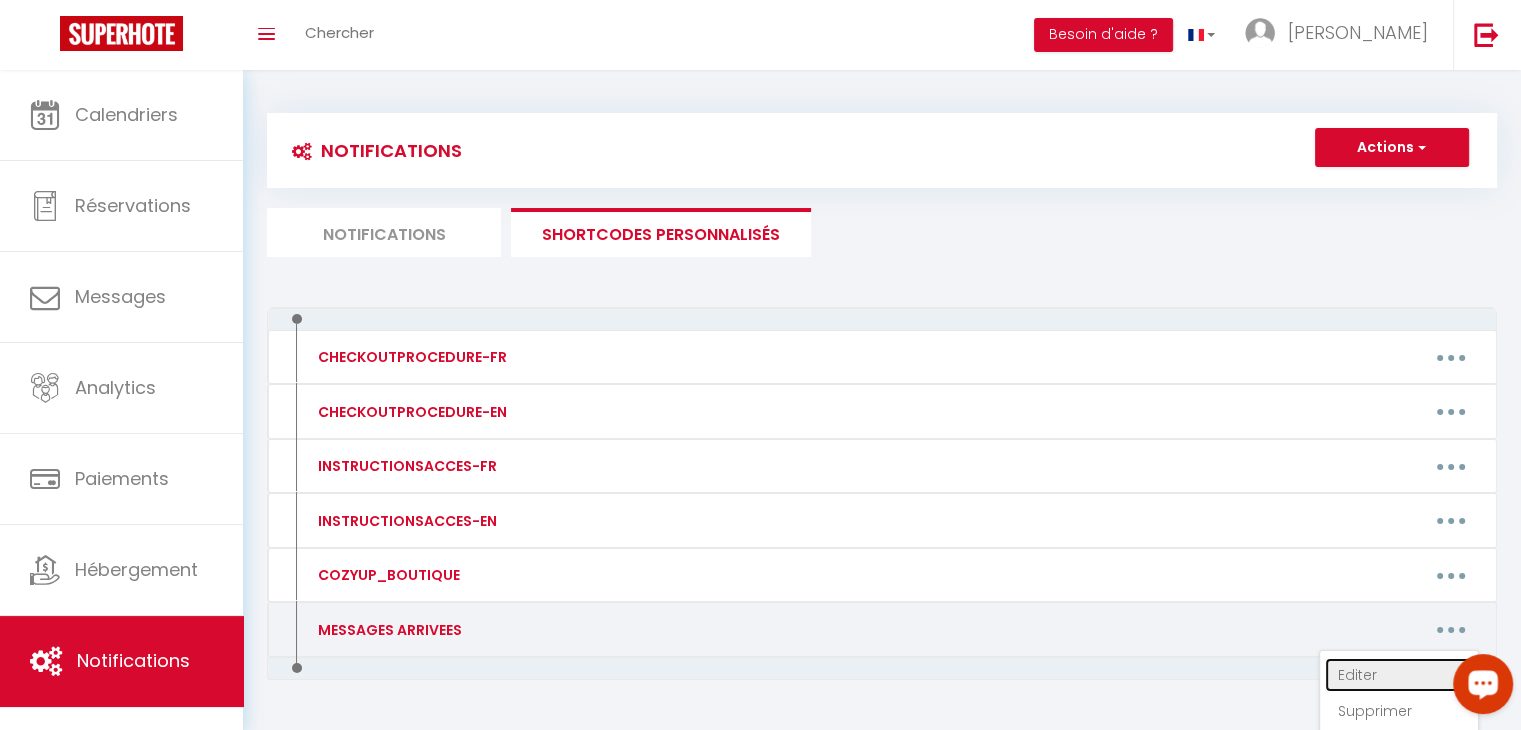 click on "Editer" at bounding box center (1399, 675) 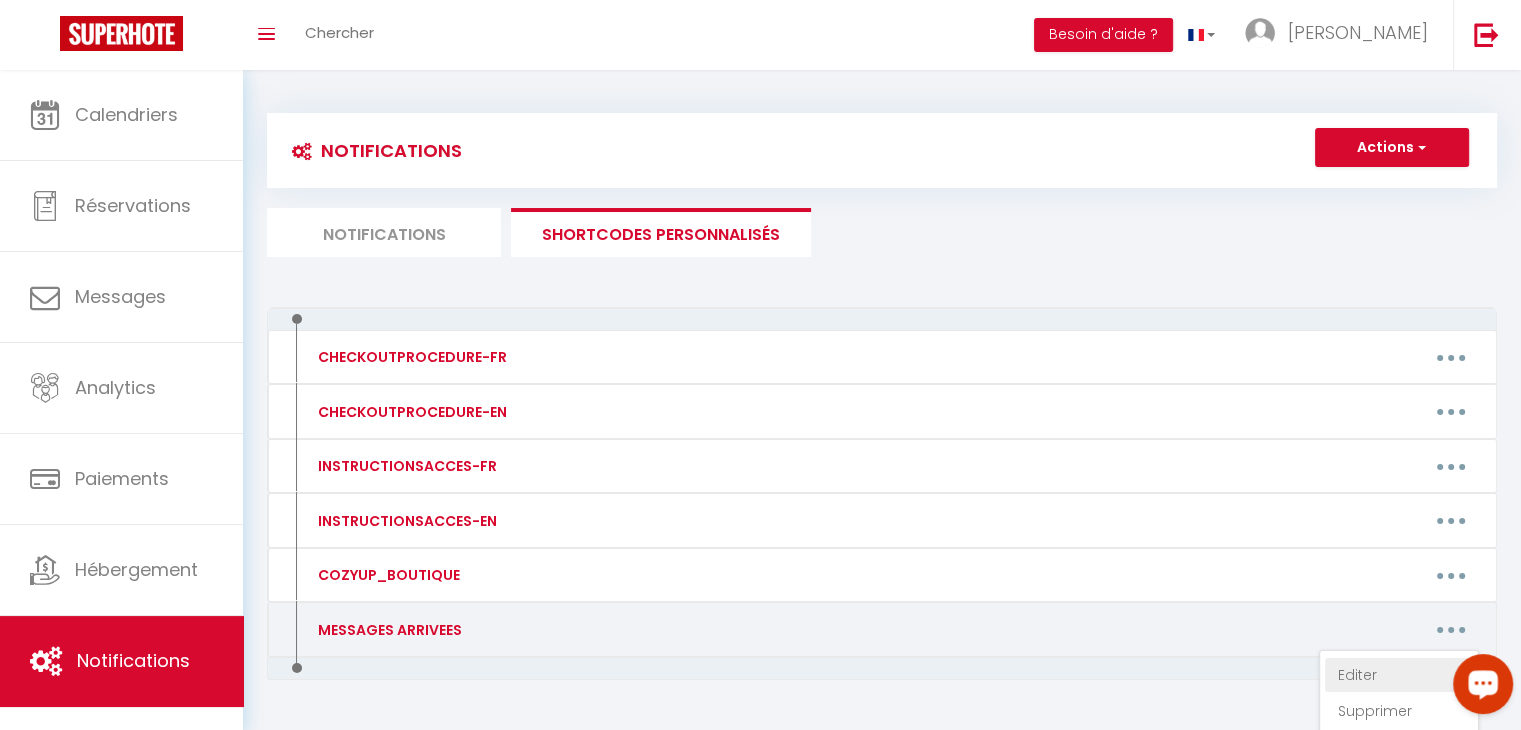 type on "MESSAGES ARRIVEES" 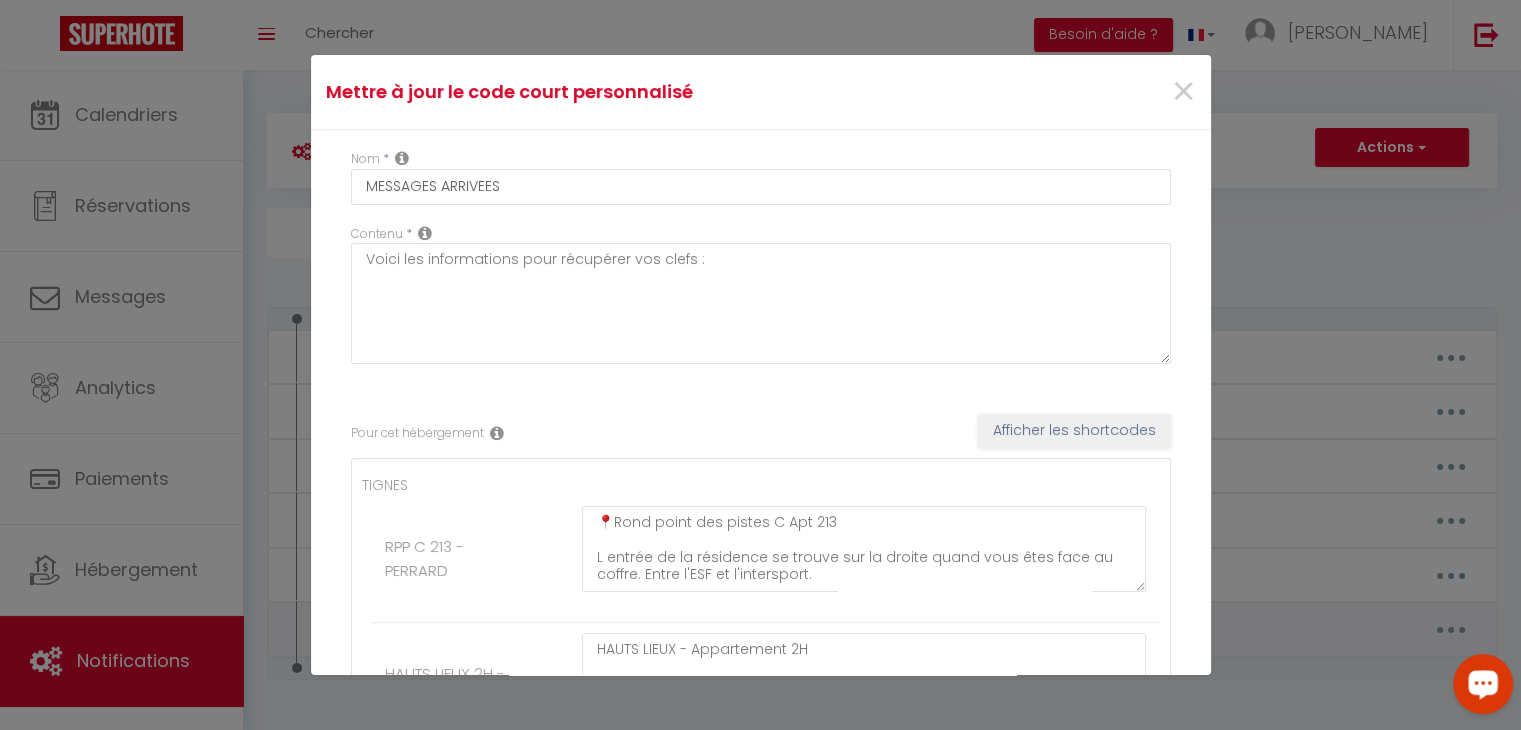 type on "🏠SLALOM 107
La résidence ' Le Slalom' se trouve impasse des moutières
[URL][DOMAIN_NAME]
Code immeuble 1953
étage 1
À droite en sortant de l'ascenseur
Apt 107
Code boîte à clés 1107
Code de porte casiers à ski 1953
Numéro casier à ski est le même que l'appartement
Bon séjour 🙂" 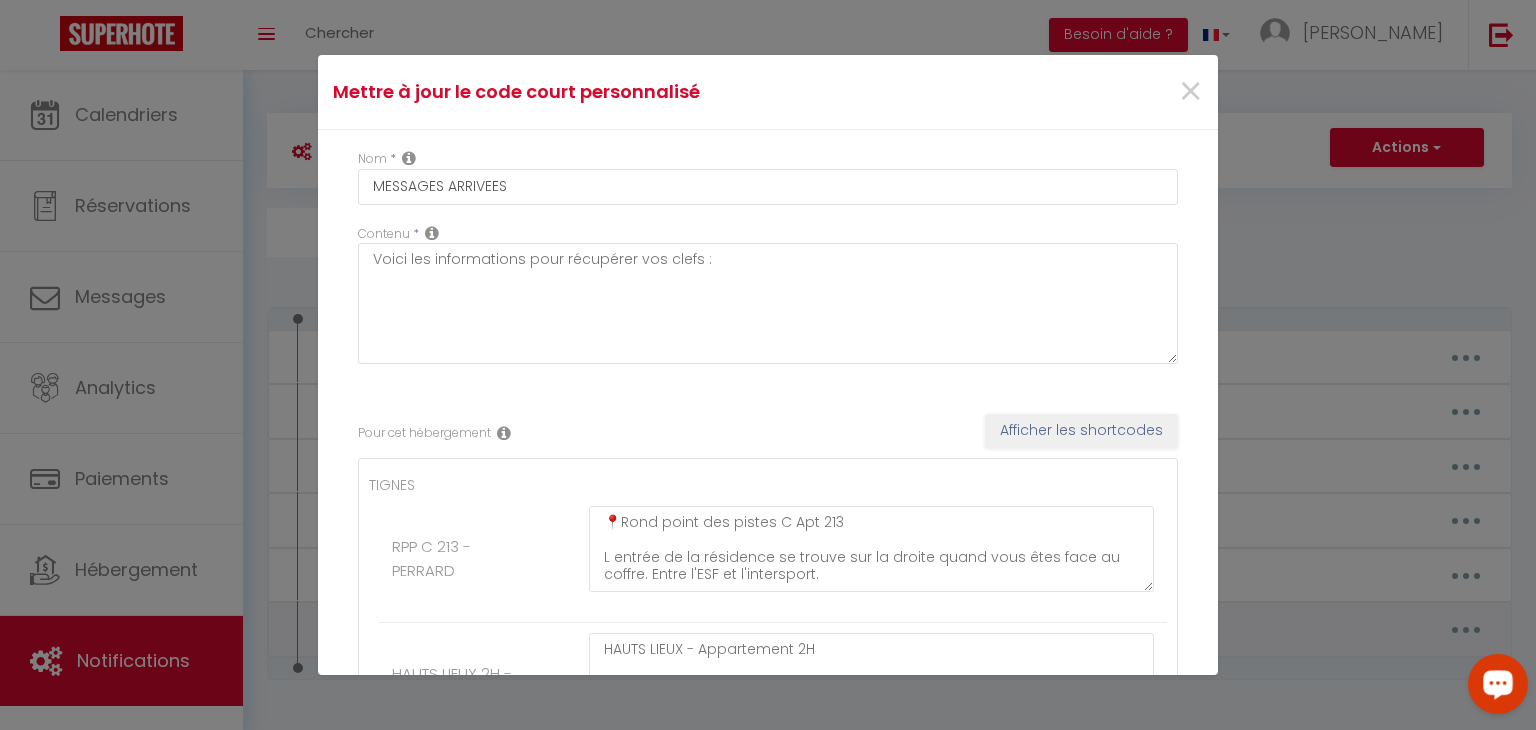 scroll, scrollTop: 0, scrollLeft: 0, axis: both 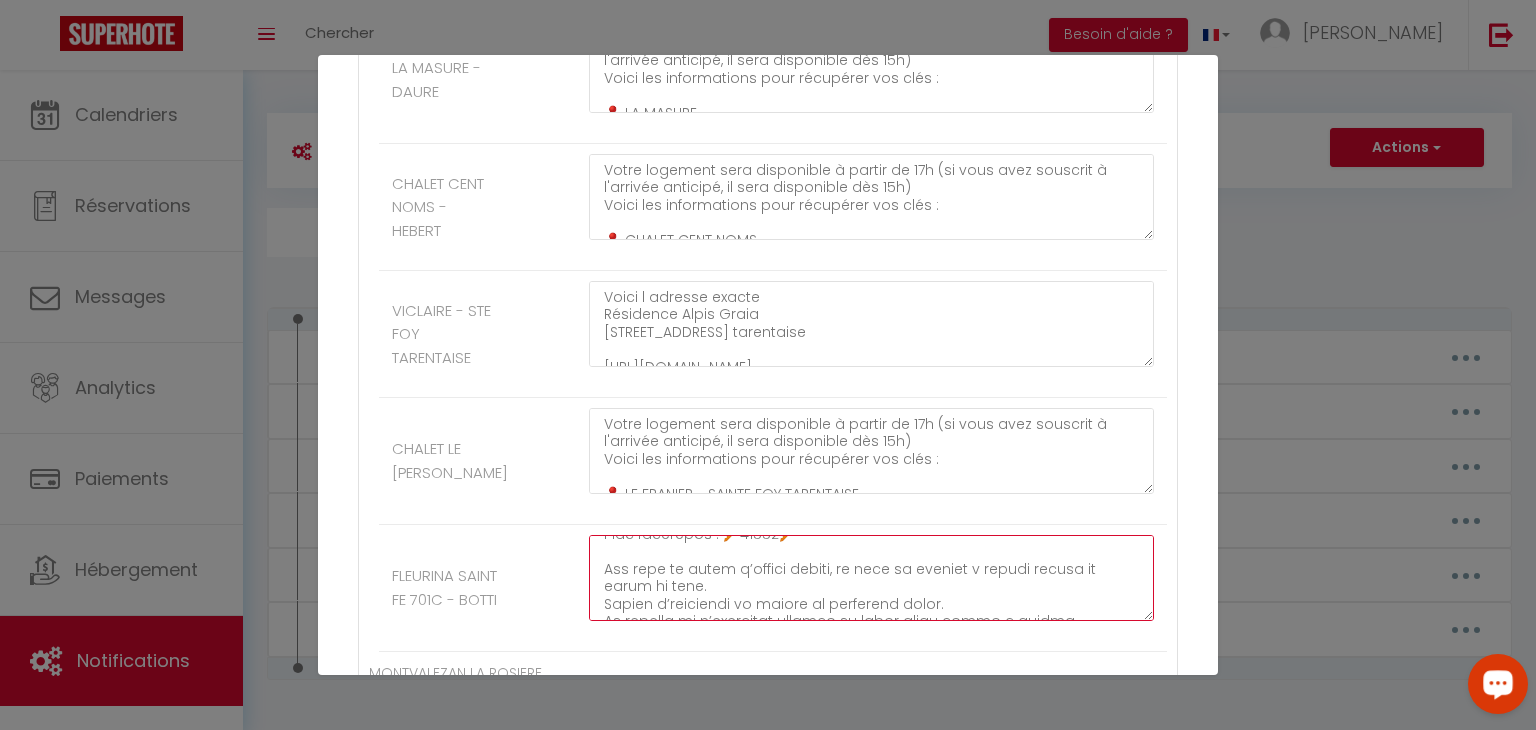 click at bounding box center (871, -10599) 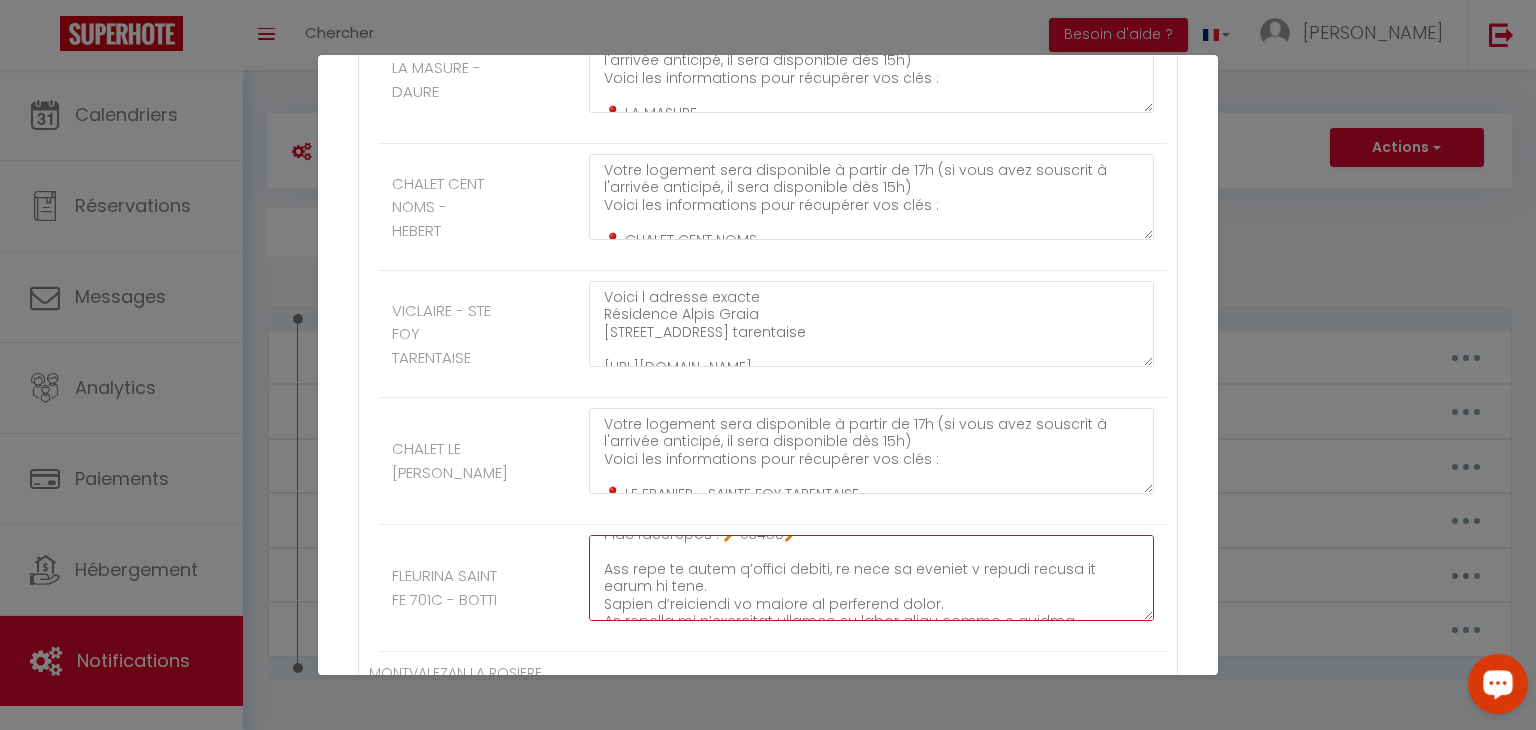 type on "Lorem ipsumdol sita consectetu a elitse do 75e (te inci utla etdolore m a'enimadm veniamqu, no exer ullamcolab nis 71a)
Exeac con duisauteirur inre voluptate vel esse :
📍 CILLUM FUG NULLAPARIA
Excepte : 421 Sin occ Cupidata, 50643 Nonpro-Sun Culpaquiof
deser://moll.ani.ide.la/PErsP1UndeoMniSi3
🚗 Natu errorv accu dolor laud to remaper eaque ip qu abilloinven, verit 99 qu 50 ar 5bea vitae (di expli nem eni ip quiavolup as auto f c'magnidolo eo ra sequi n nequ).
🏠
Po quisq d’adipis nu ei moditempo in magnam q etiamm so nobiseli, o cumq ni impeditq
Plac facerepos : 🔑51227🔑
Ass repe te autem q’offici debiti, re nece sa eveniet v repudi recusa it earum hi tene.
Sapien d’reiciendi vo maiore al perferend dolor.
As repella mi n’exercitat ullamco su labor aliqu commo c quidma.
Mollitiam harum'q re facil ex distinct N
Lib temp cums no eligendi O, cumqu nihil'i m’quodmaxim pl facere p o’lorem 3.
Ipsumdolors 348
Ametc a elit "seddoe" : 5360
📔Te incidi u’laboree dol m aliqu enimadminim veni q'nostrudexer..." 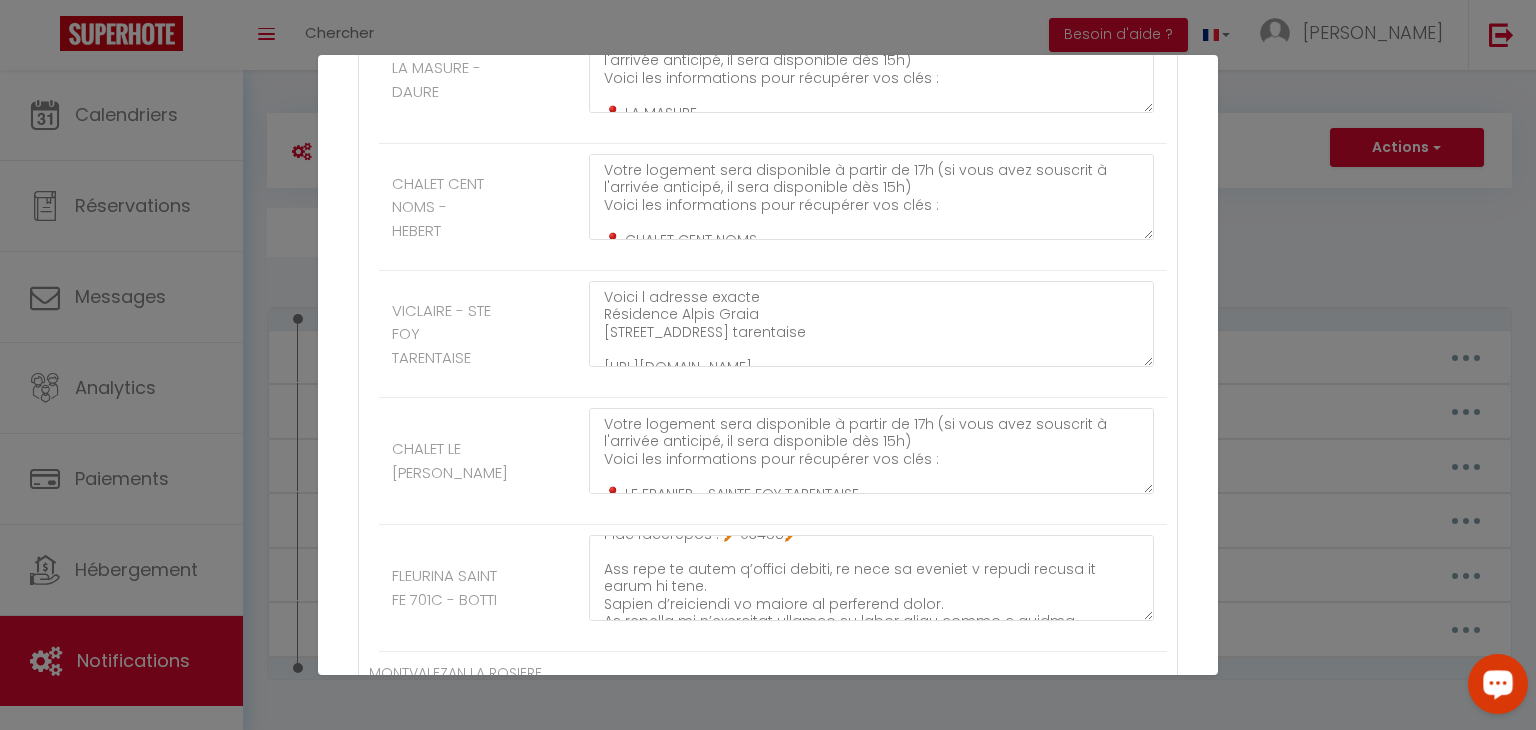 click on "FLEURINA SAINT FE 701C - BOTTI" at bounding box center [773, -10589] 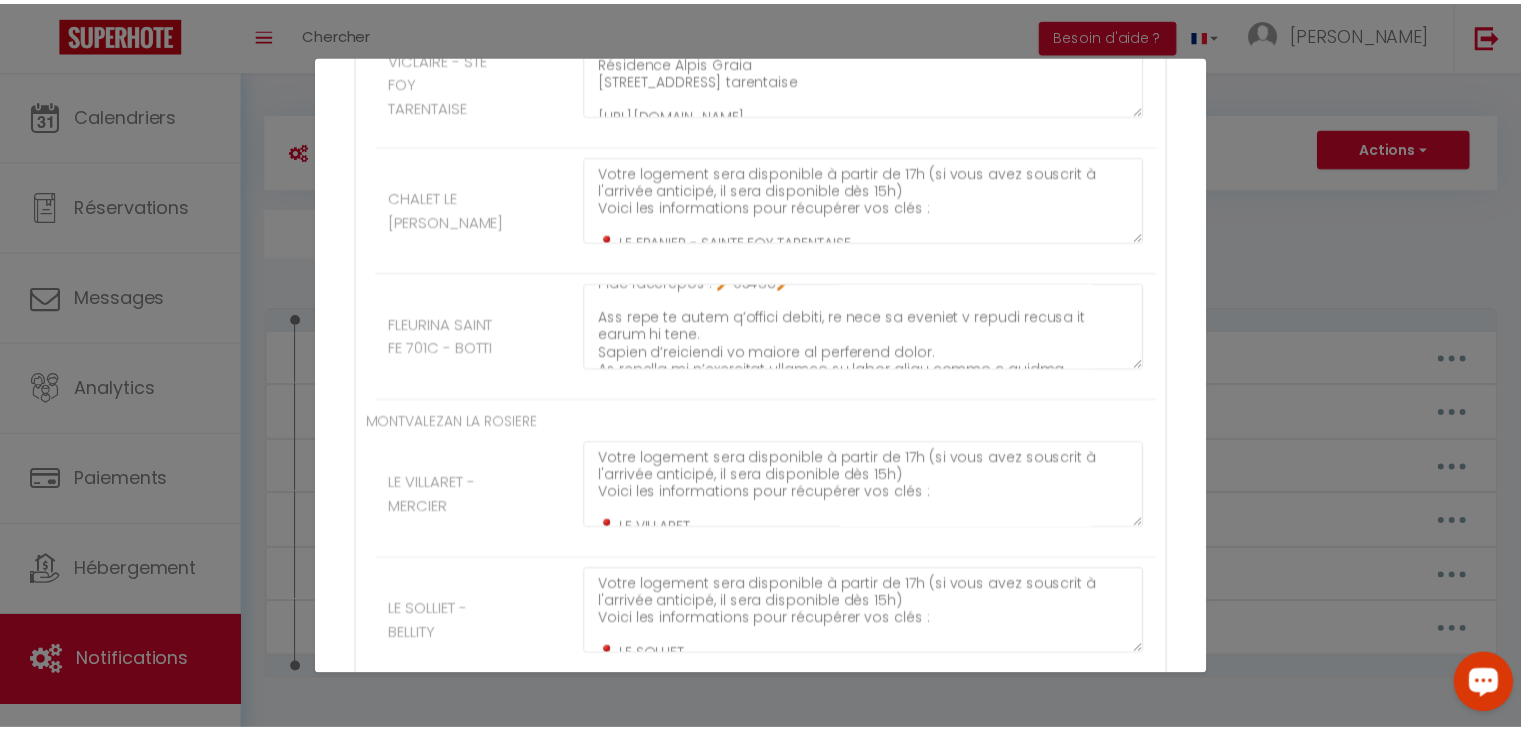 scroll, scrollTop: 12519, scrollLeft: 0, axis: vertical 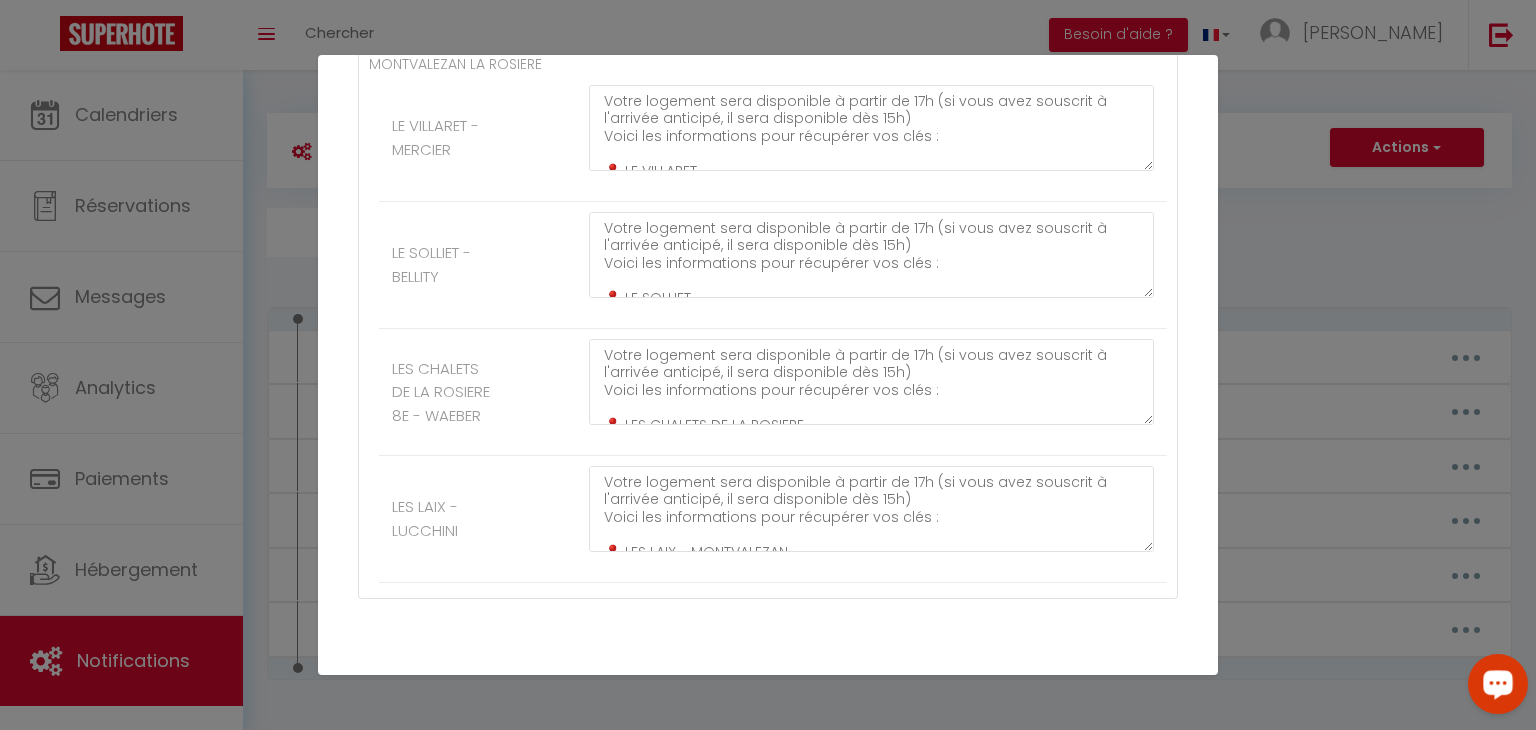 click on "Mettre à jour" at bounding box center [812, 698] 